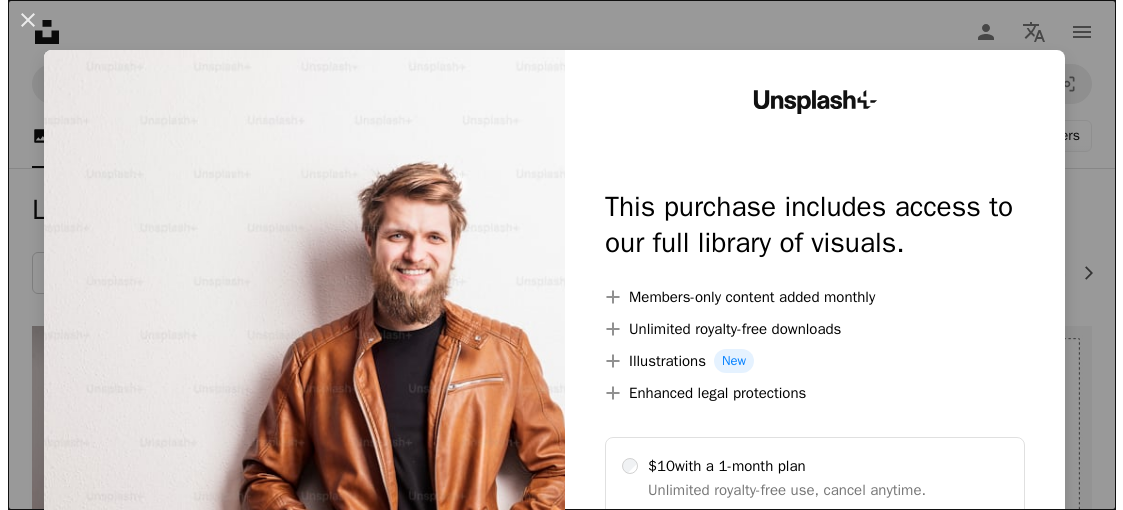 scroll, scrollTop: 300, scrollLeft: 0, axis: vertical 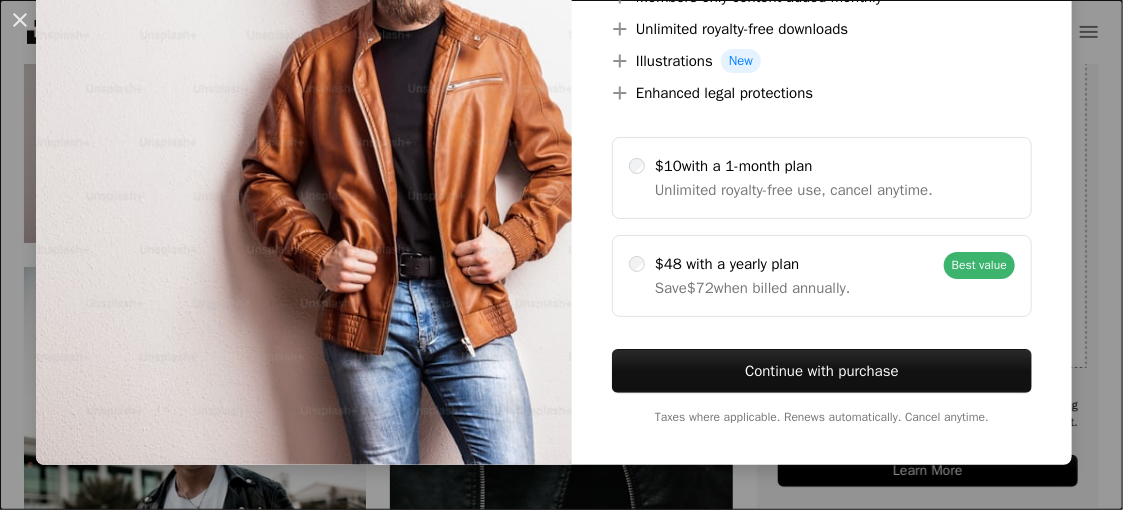 click on "An X shape Unsplash+ This purchase includes access to our full library of visuals. A plus sign Members-only content added monthly A plus sign Unlimited royalty-free downloads A plus sign Illustrations  New A plus sign Enhanced legal protections $10  with a 1-month plan Unlimited royalty-free use, cancel anytime. $48   with a yearly plan Save  $72  when billed annually. Best value Continue with purchase Taxes where applicable. Renews automatically. Cancel anytime." at bounding box center [561, 255] 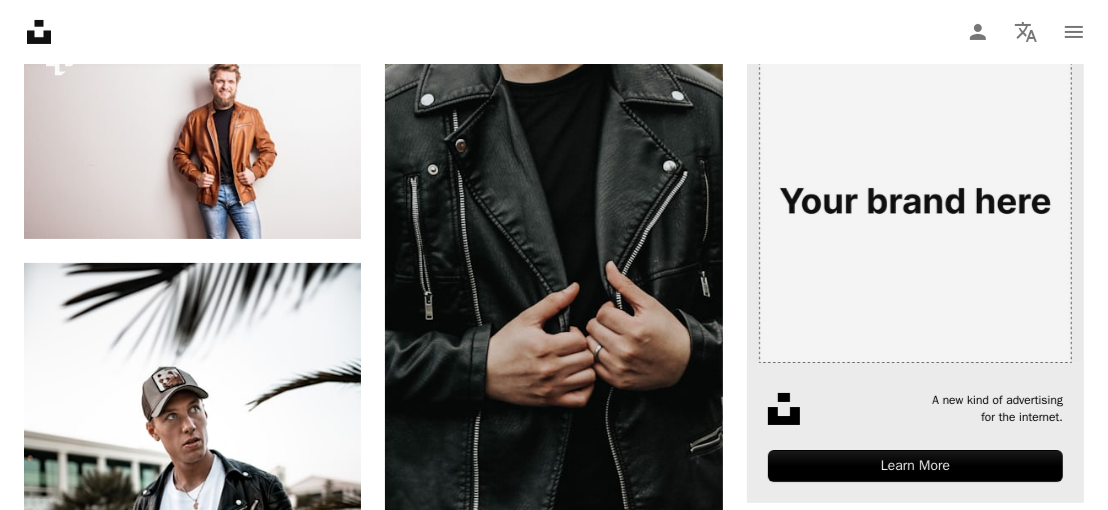 click on "–– ––– –––  –– ––– –  ––– –––  ––––  –   – –– –––  – – ––– –– –– –––– –– A new kind of advertising  for the internet. Learn More" at bounding box center [915, 432] 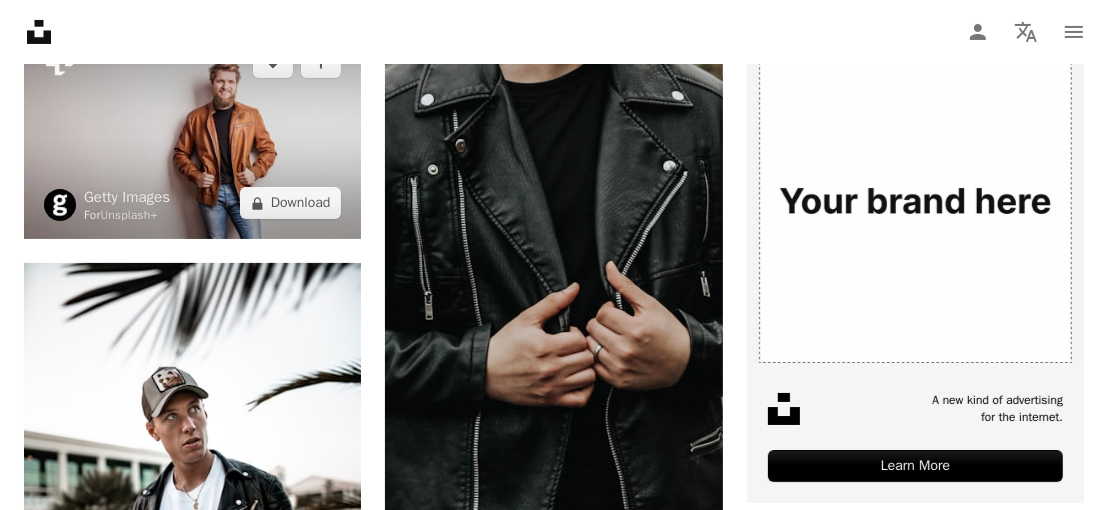 click at bounding box center (192, 132) 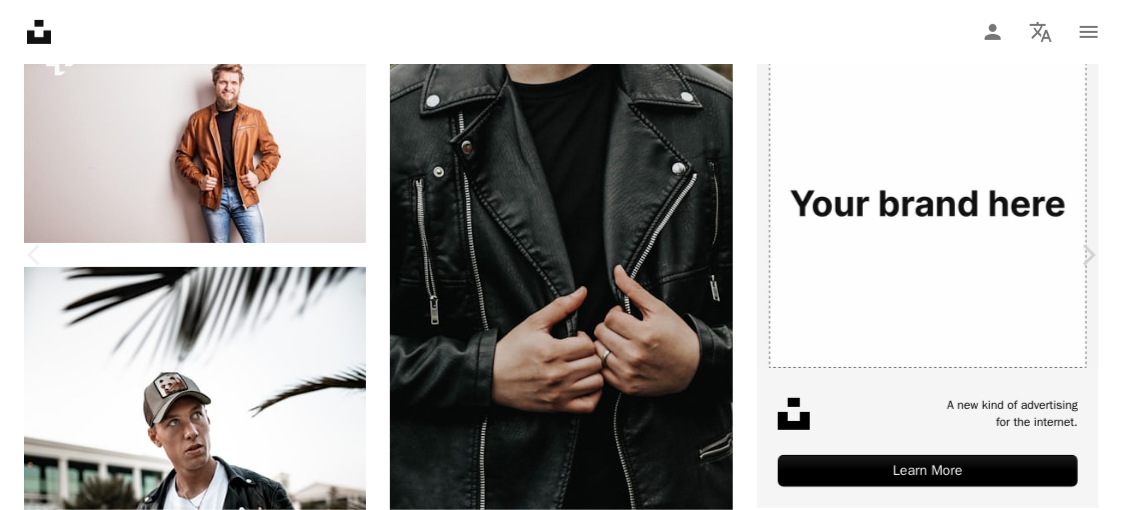 click on "Edit image   Plus sign for Unsplash+" at bounding box center [847, 4462] 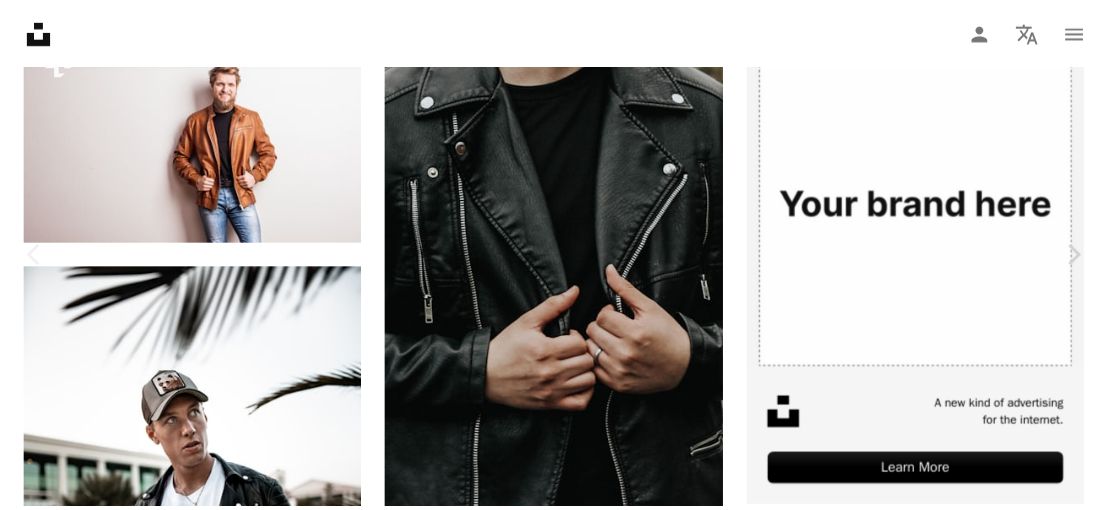 scroll, scrollTop: 300, scrollLeft: 0, axis: vertical 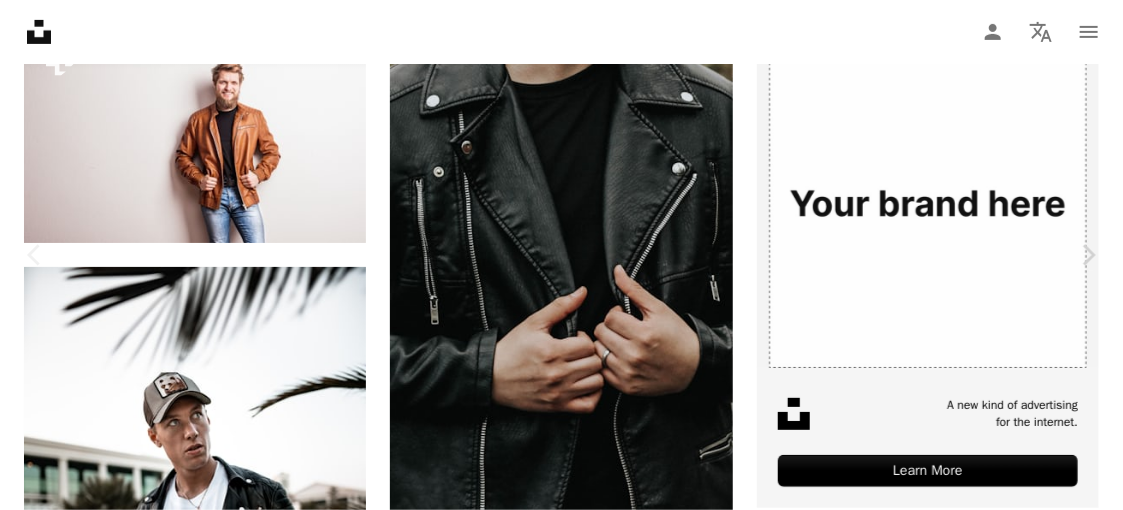 click on "A lock   Download" at bounding box center (962, 4462) 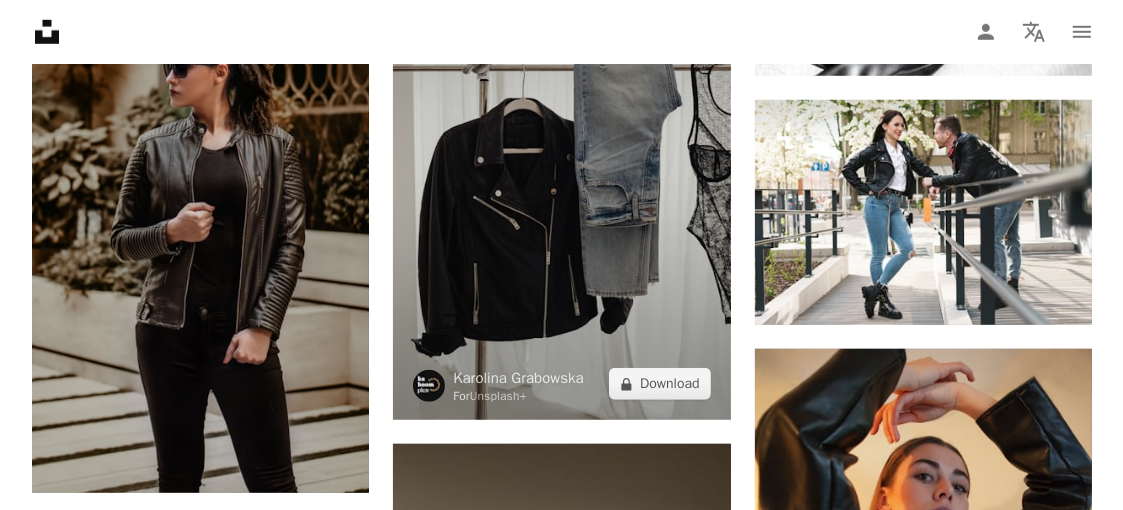 scroll, scrollTop: 900, scrollLeft: 0, axis: vertical 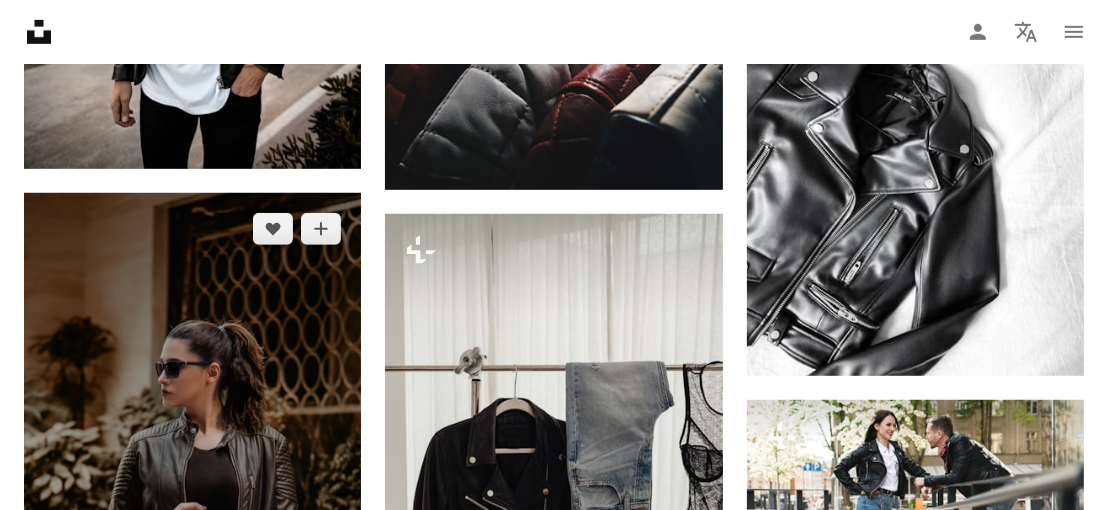 click at bounding box center (192, 493) 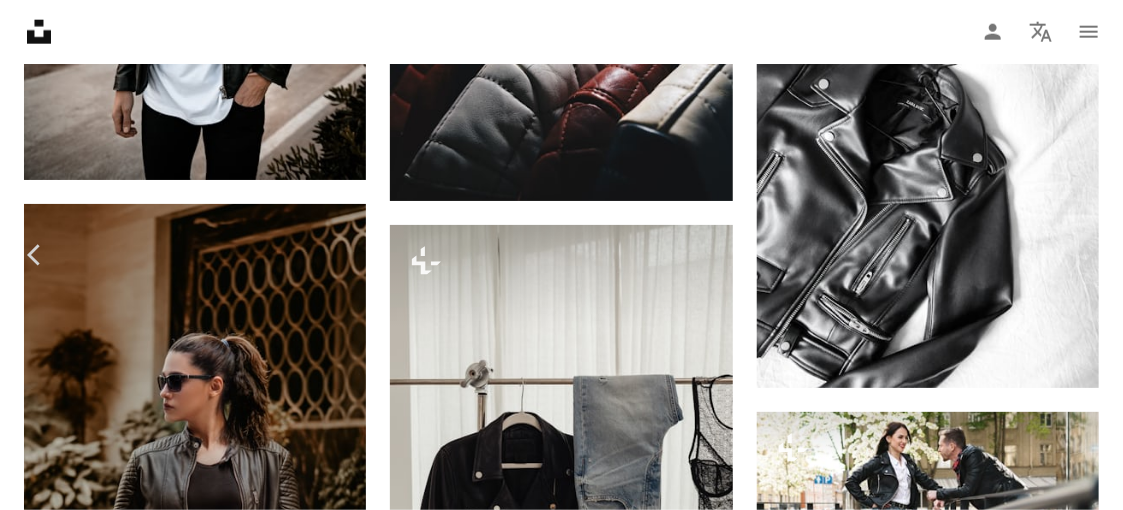 scroll, scrollTop: 0, scrollLeft: 0, axis: both 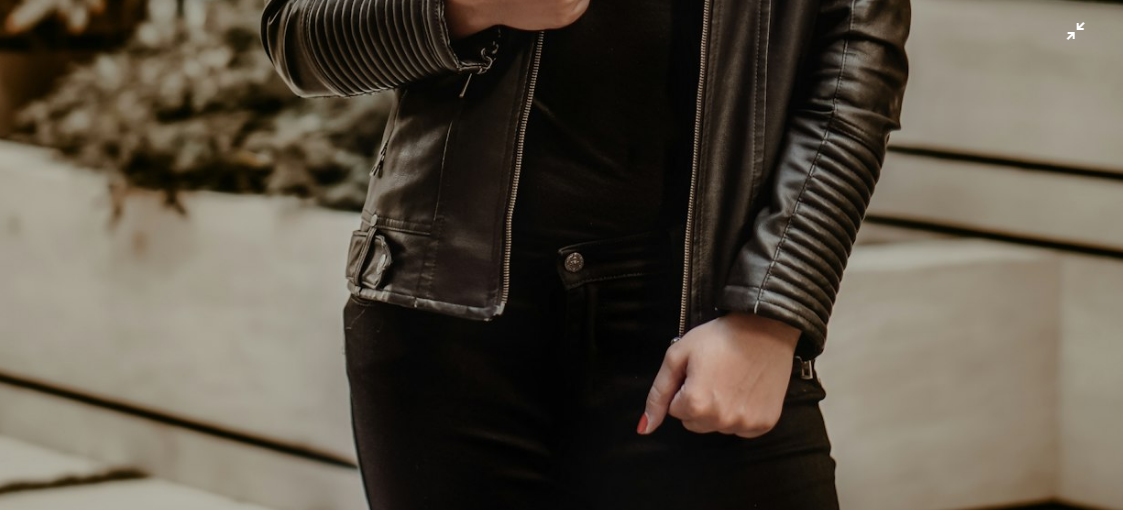 click at bounding box center (561, -134) 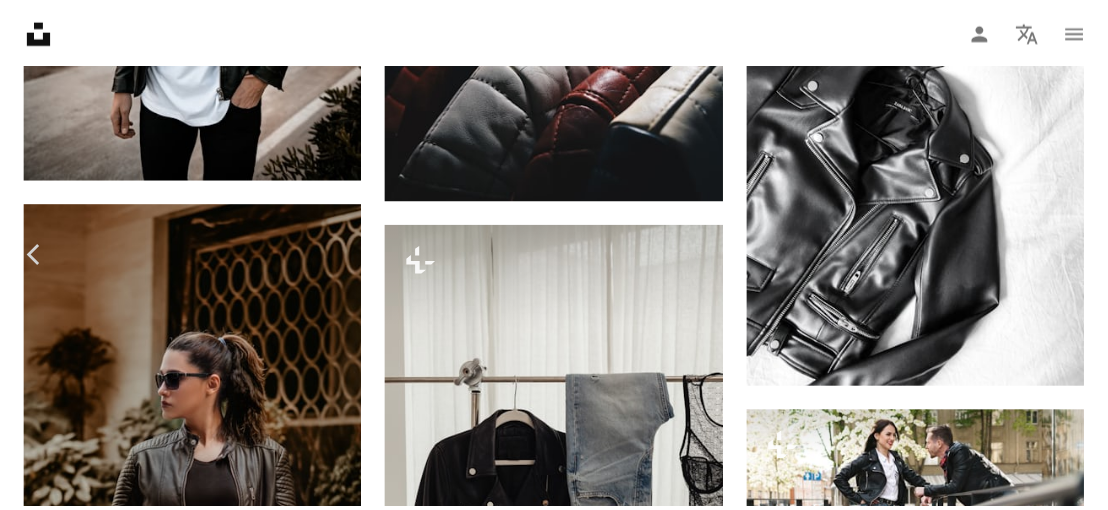 scroll, scrollTop: 87, scrollLeft: 0, axis: vertical 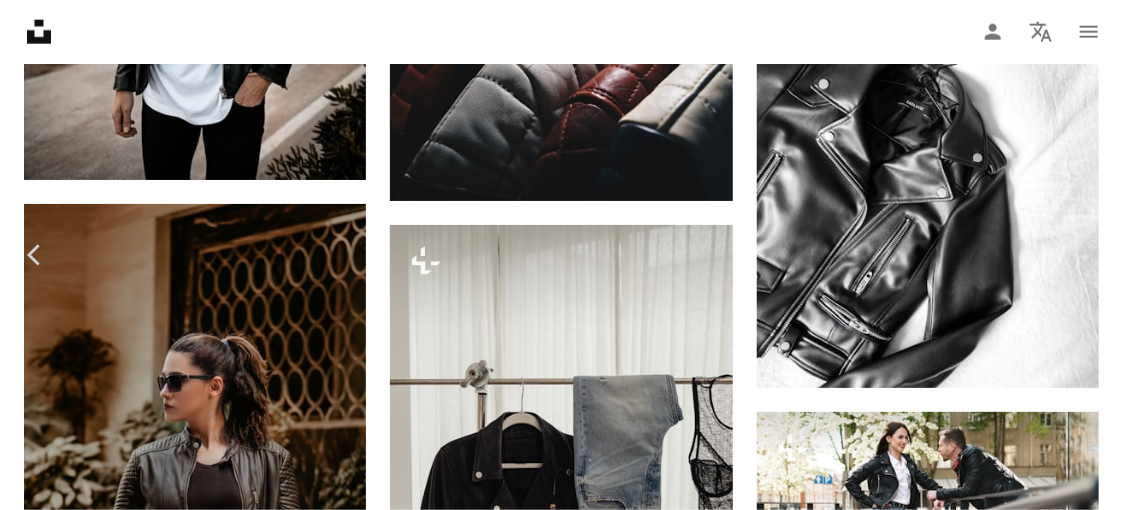 click on "An X shape" at bounding box center [20, 20] 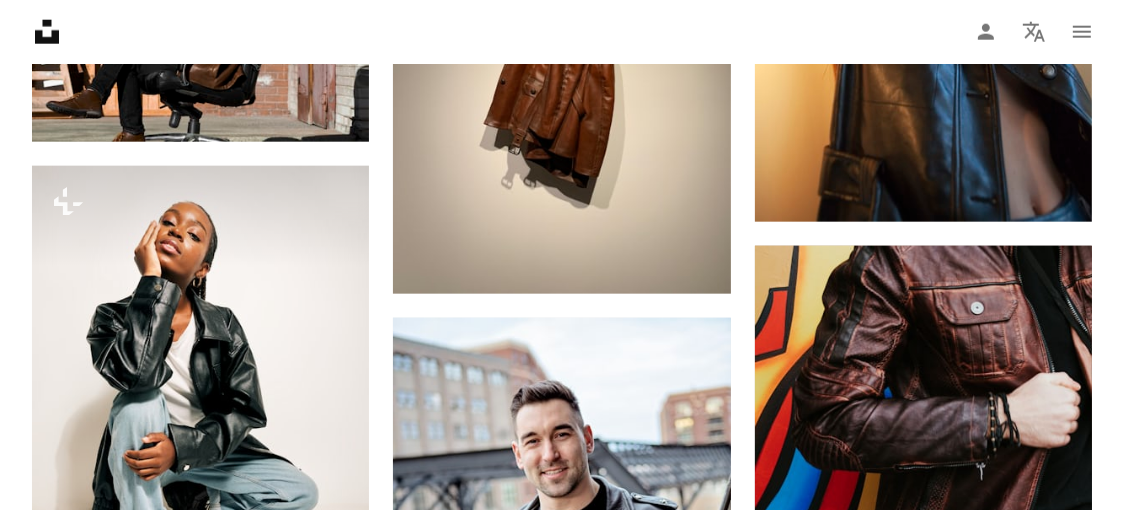 scroll, scrollTop: 1500, scrollLeft: 0, axis: vertical 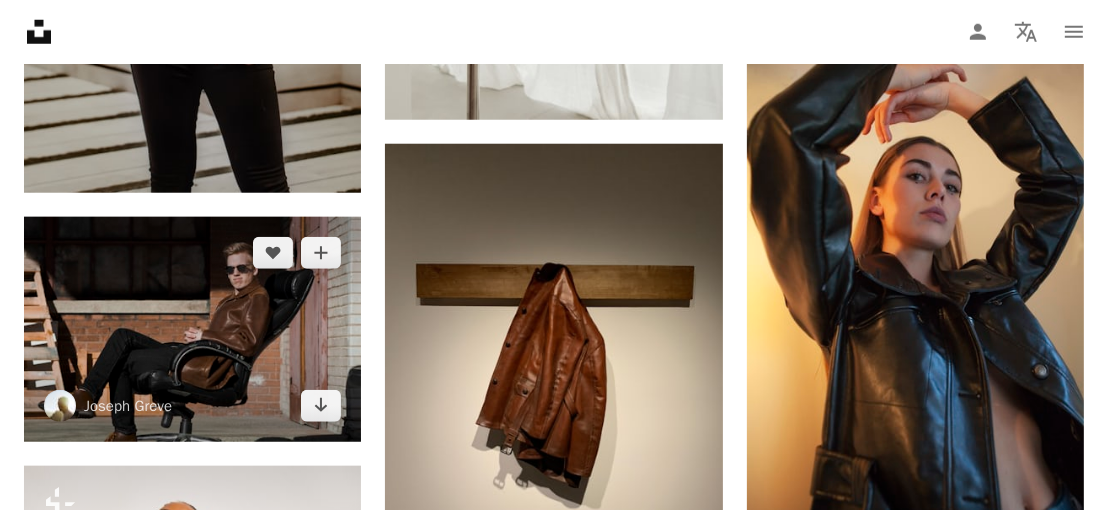 click at bounding box center [192, 329] 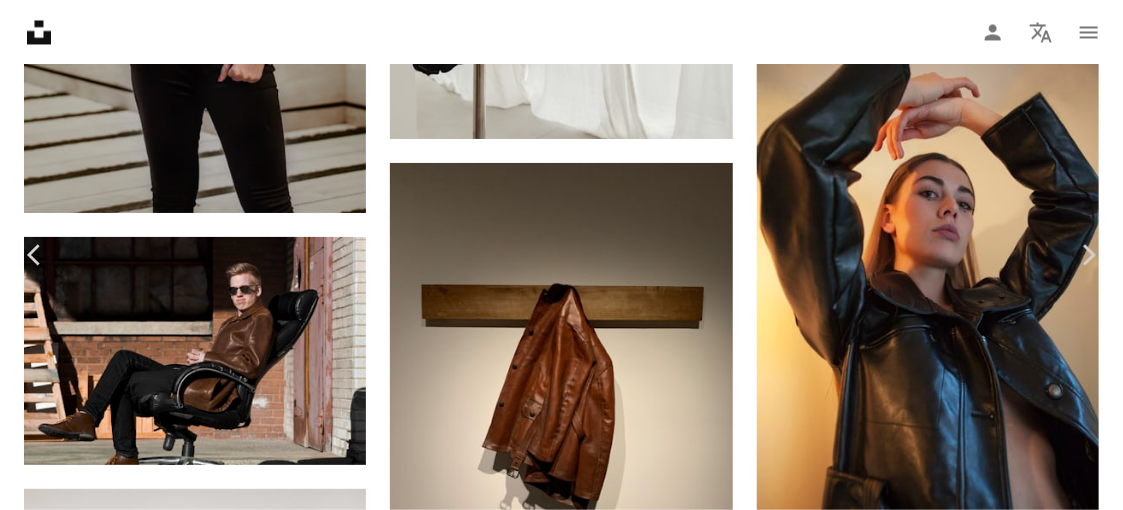 click at bounding box center (554, 3593) 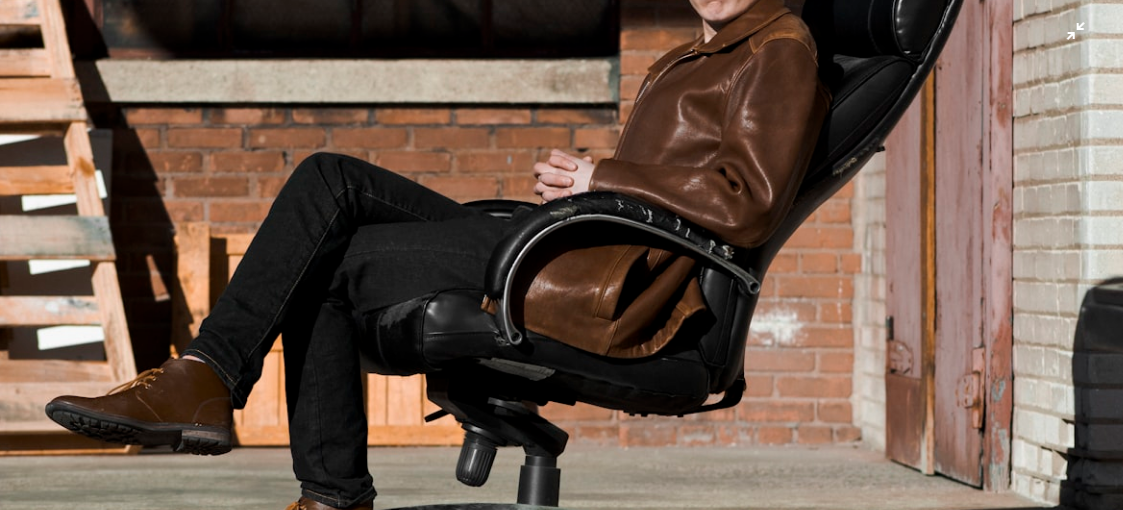 scroll, scrollTop: 0, scrollLeft: 0, axis: both 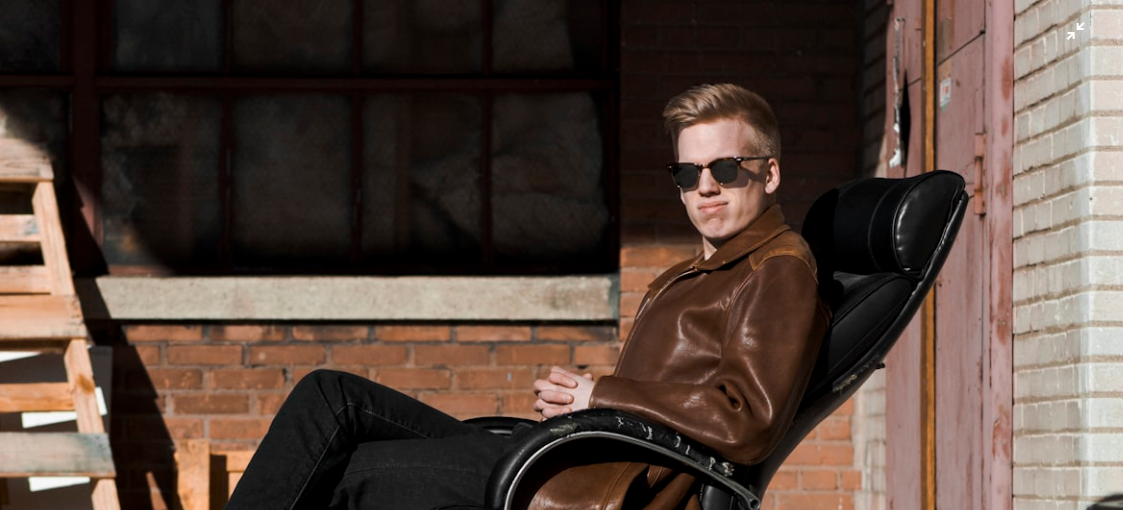 click at bounding box center (561, 374) 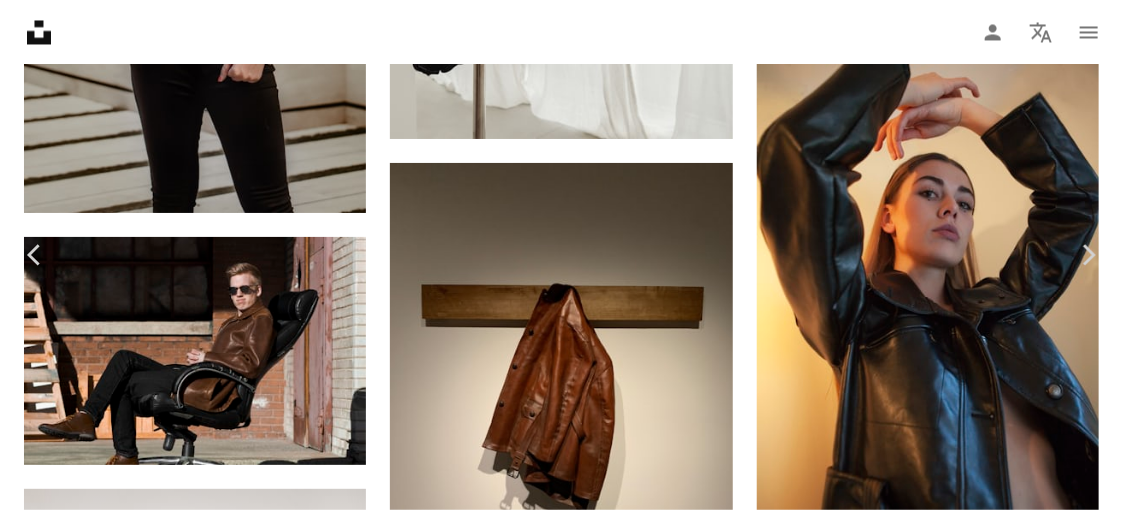 scroll, scrollTop: 87, scrollLeft: 0, axis: vertical 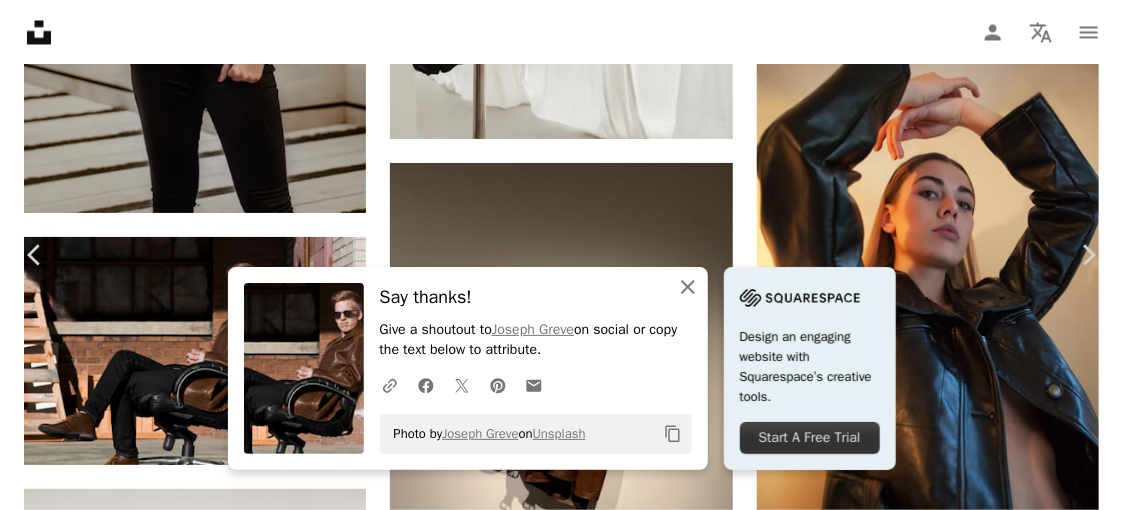 click on "An X shape" 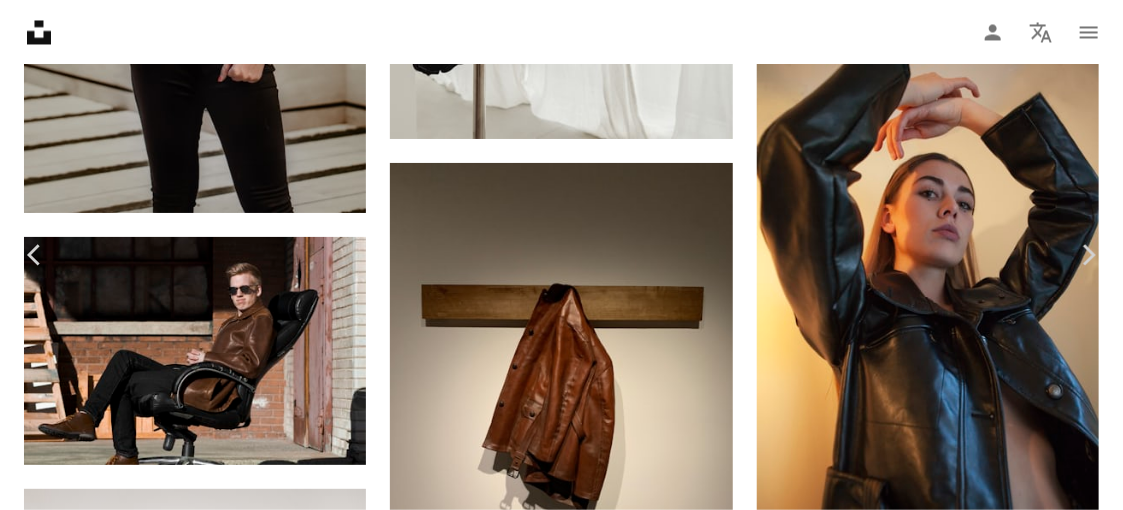 click on "Edit image   Plus sign for Unsplash+" at bounding box center [804, 3246] 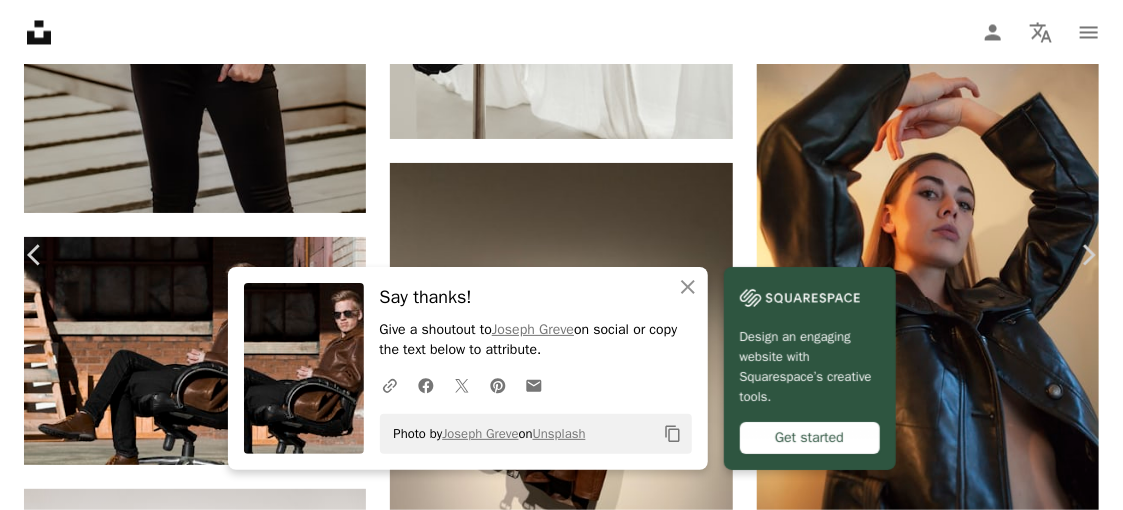 click on "Copy content" 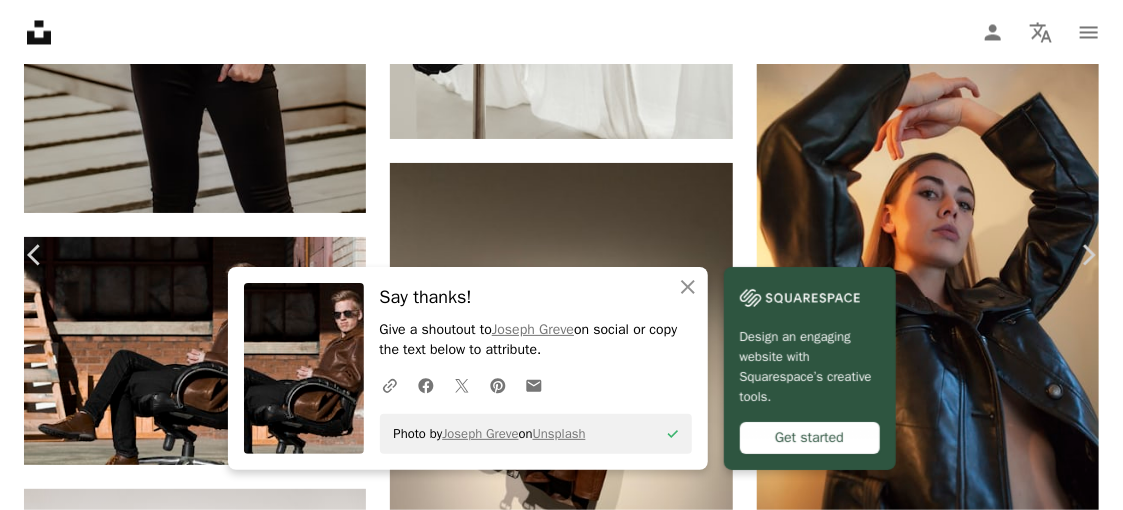 click 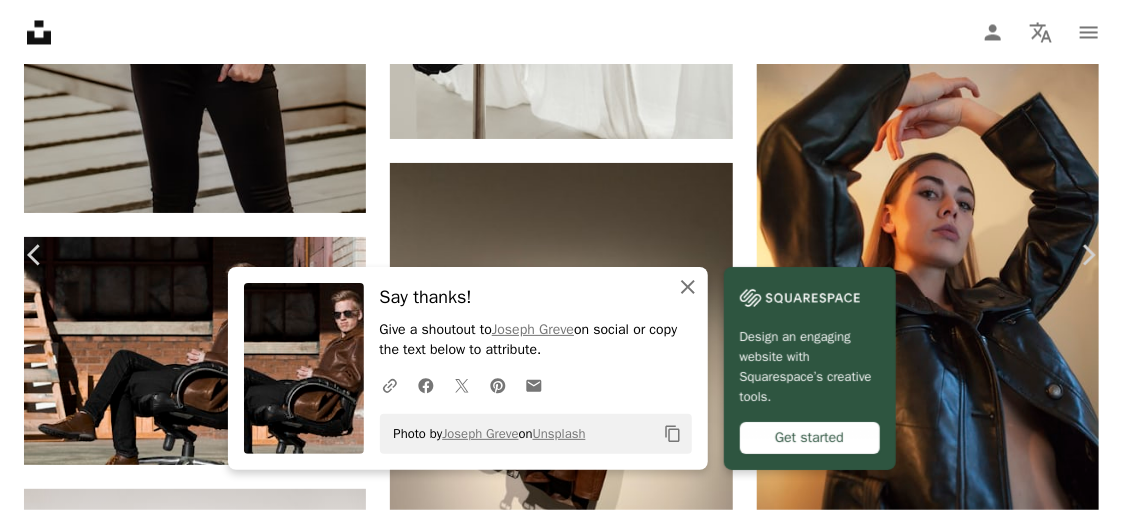 click on "An X shape" 